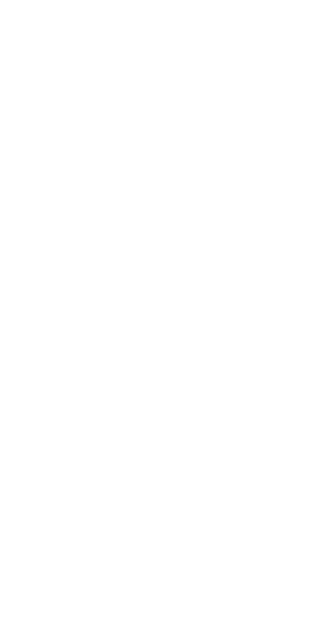 scroll, scrollTop: 0, scrollLeft: 0, axis: both 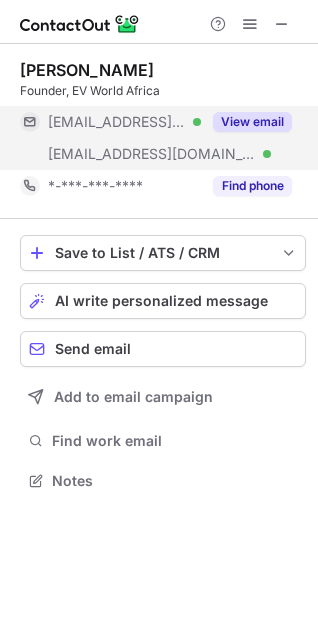 click on "View email" at bounding box center [252, 122] 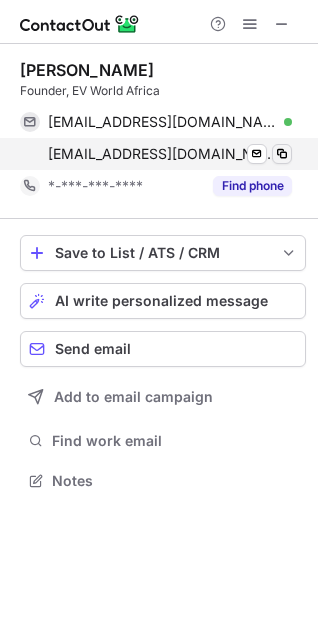 click at bounding box center (282, 154) 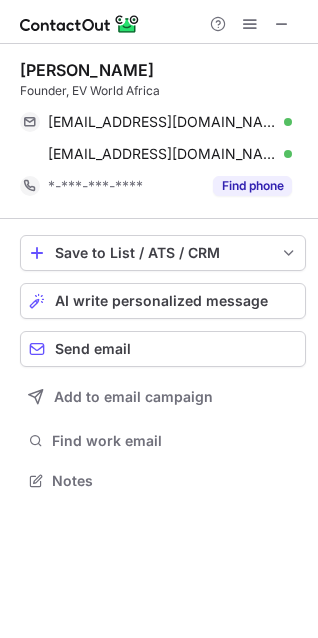 type 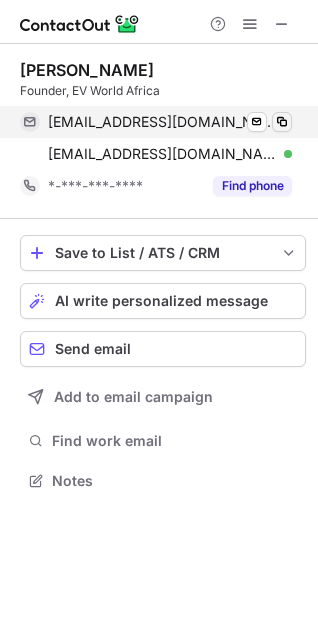 click at bounding box center (282, 122) 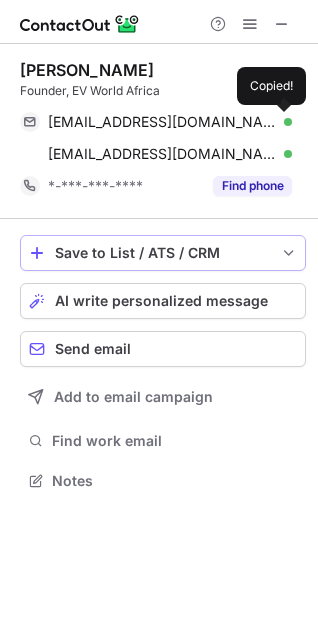 type 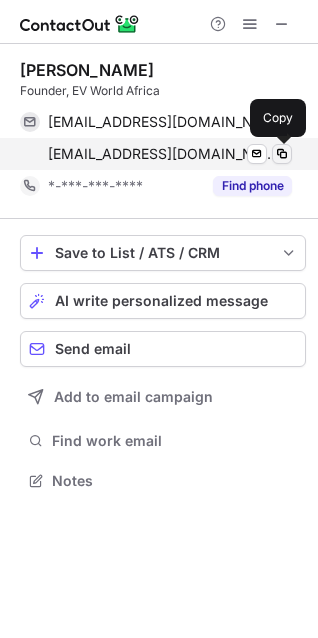 click at bounding box center (282, 154) 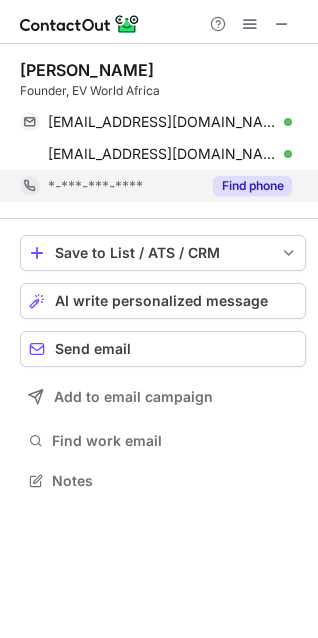 click on "Find phone" at bounding box center [252, 186] 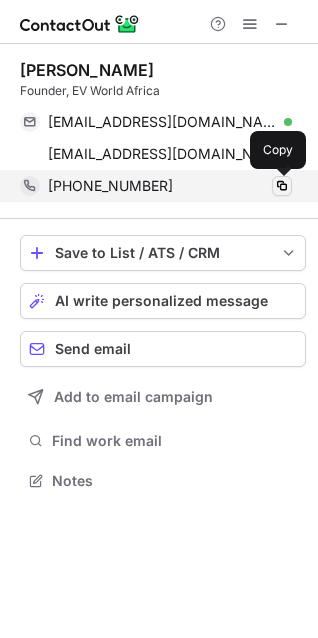 click at bounding box center (282, 186) 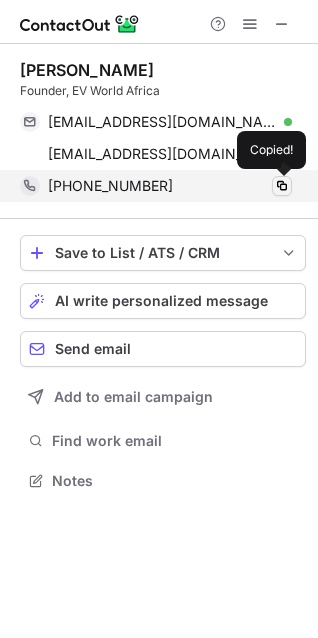 type 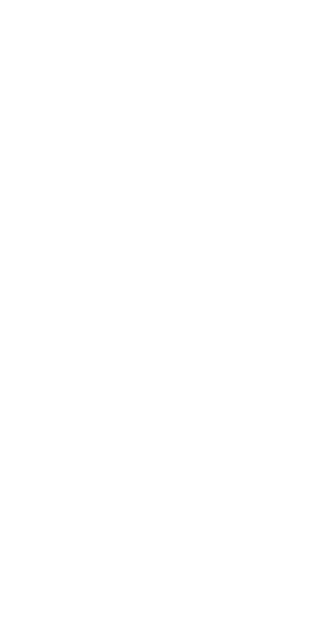 scroll, scrollTop: 0, scrollLeft: 0, axis: both 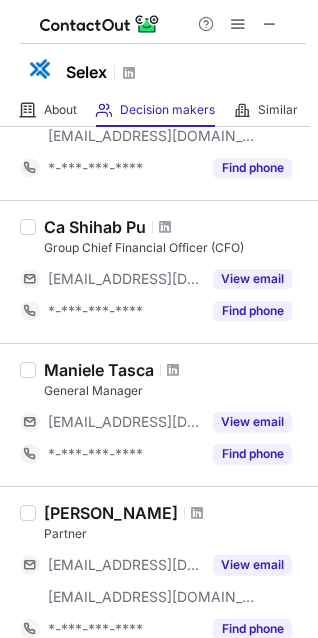 click on "Maniele Tasca" at bounding box center [99, 370] 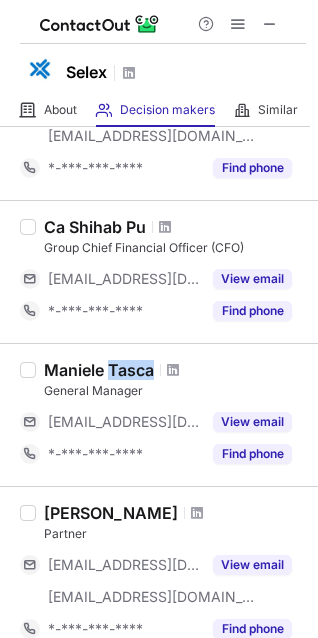 click on "Maniele Tasca" at bounding box center [99, 370] 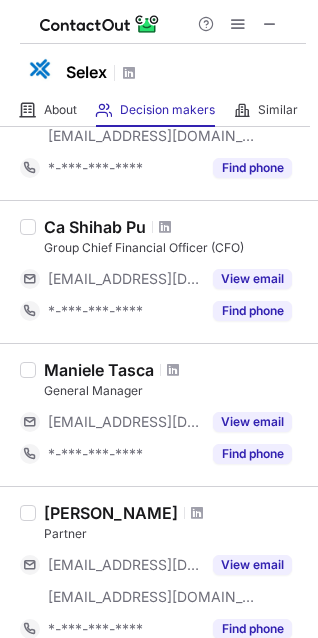 click at bounding box center [28, 370] 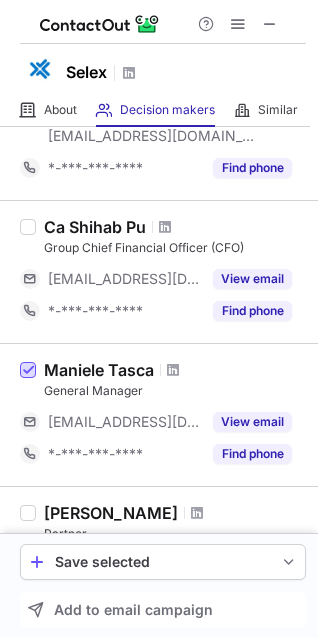 click at bounding box center [28, 371] 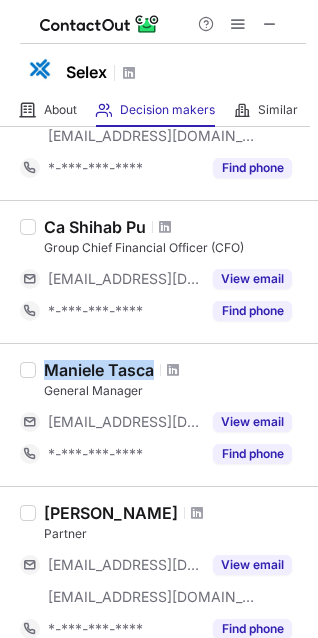 drag, startPoint x: 42, startPoint y: 369, endPoint x: 155, endPoint y: 368, distance: 113.004425 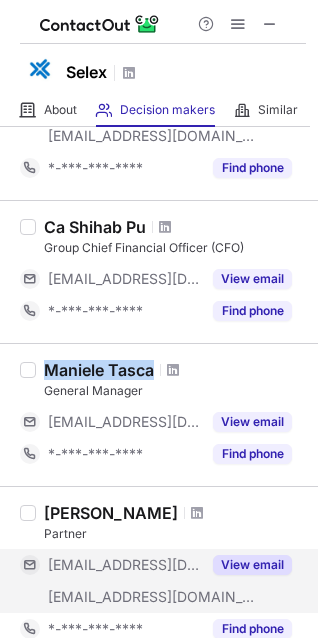 copy on "Maniele Tasca" 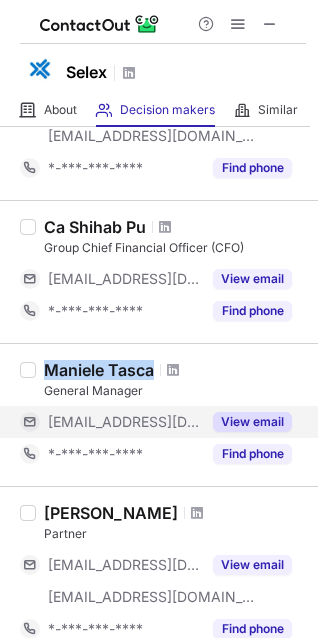 click on "View email" at bounding box center (252, 422) 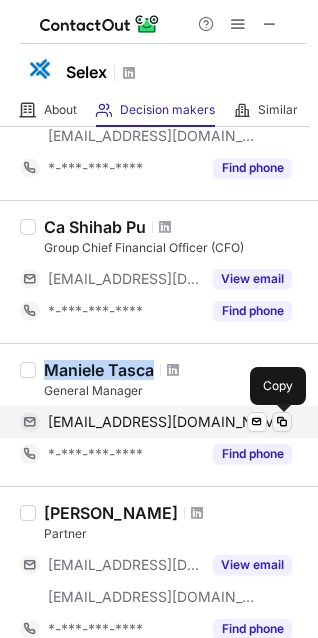 click at bounding box center [282, 422] 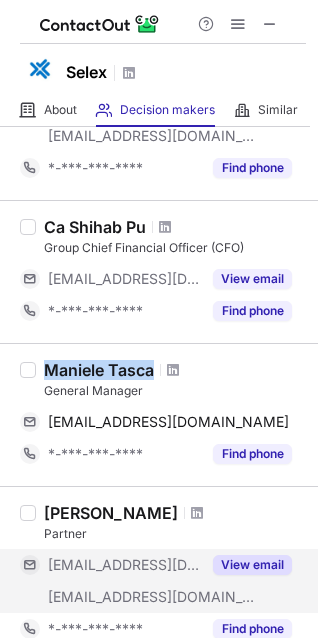 type 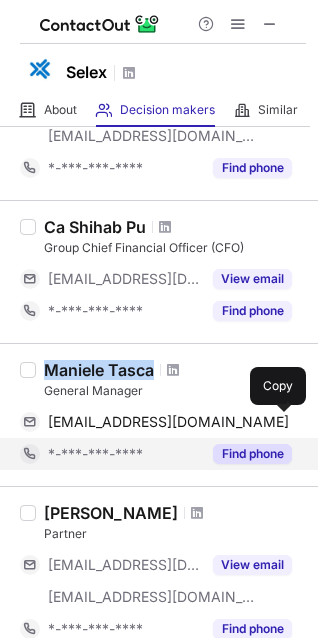 click on "Find phone" at bounding box center [252, 454] 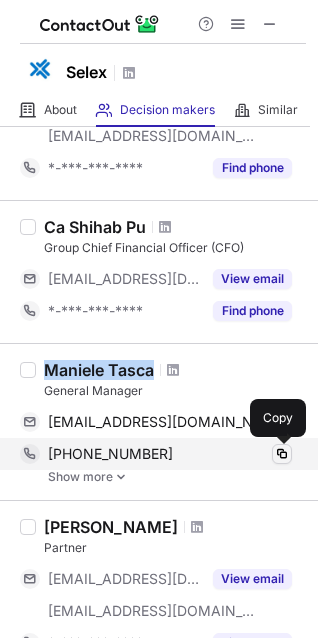 click at bounding box center [282, 454] 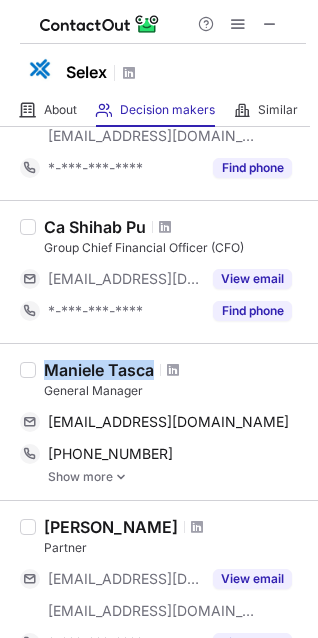 type 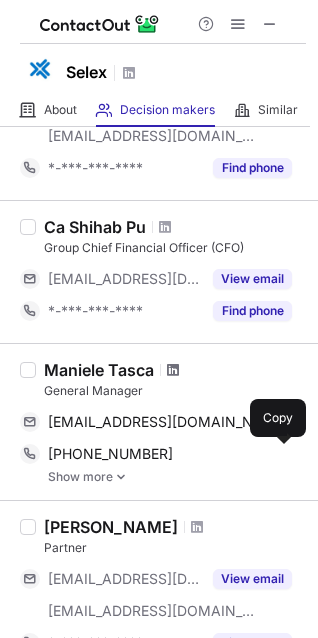 click at bounding box center [173, 370] 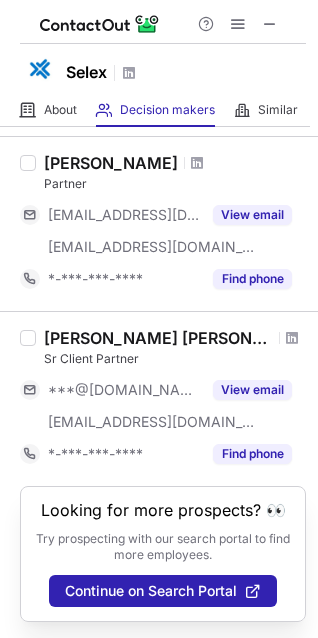scroll, scrollTop: 1383, scrollLeft: 0, axis: vertical 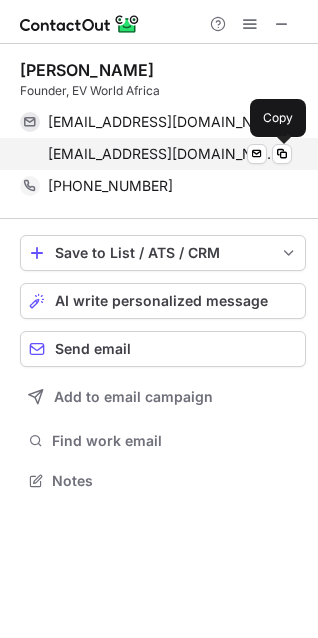 drag, startPoint x: 280, startPoint y: 152, endPoint x: 268, endPoint y: 168, distance: 20 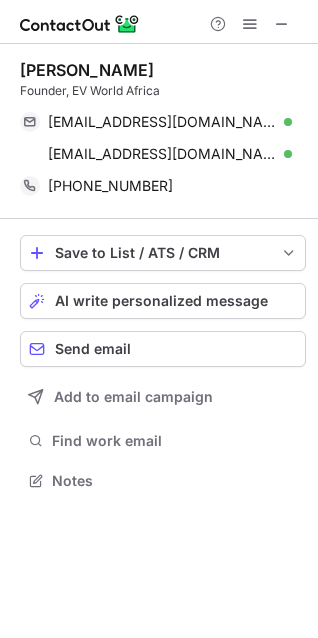 type 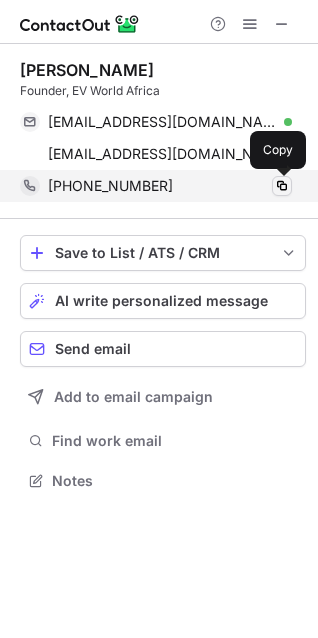 click at bounding box center (282, 186) 